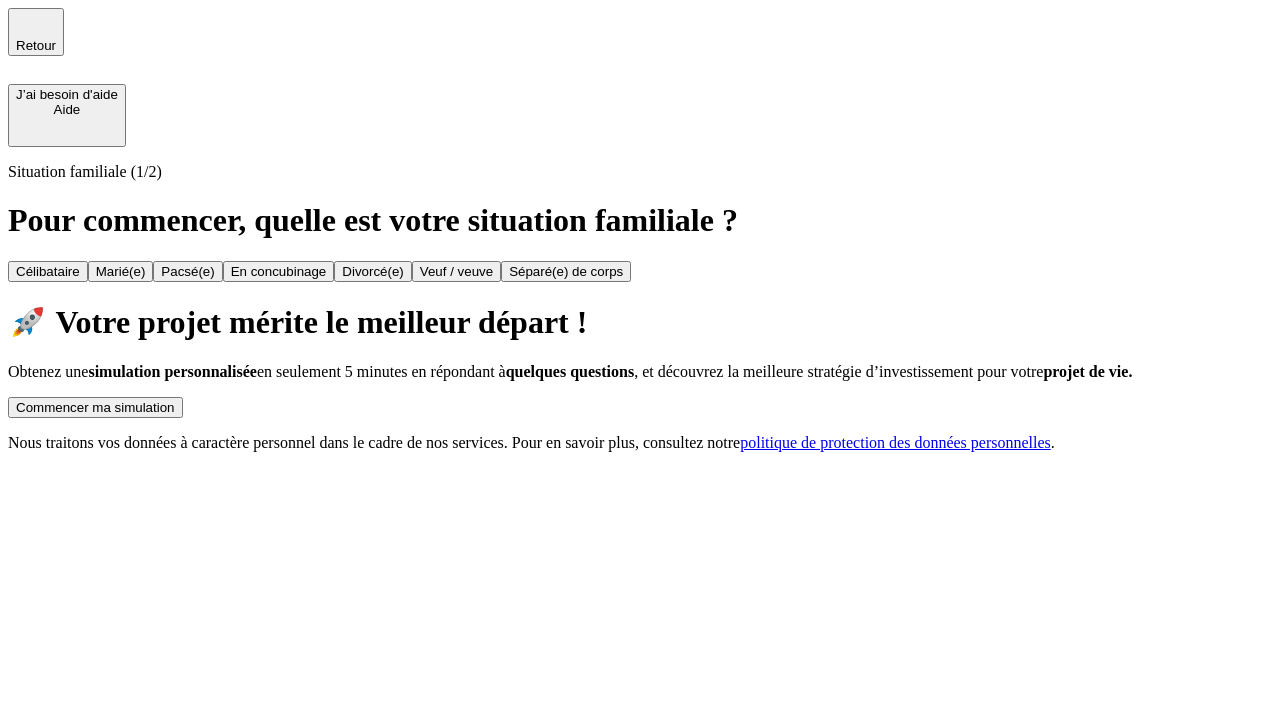 scroll, scrollTop: 0, scrollLeft: 0, axis: both 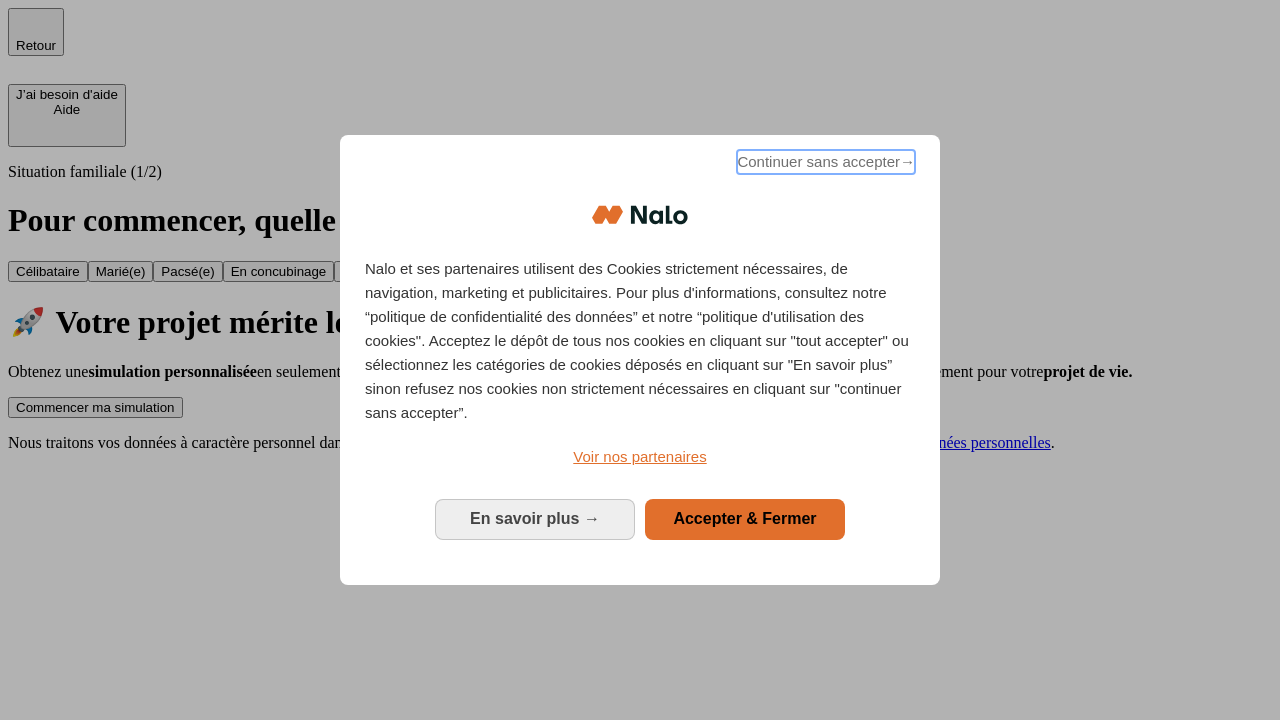 click on "Continuer sans accepter  →" at bounding box center (826, 162) 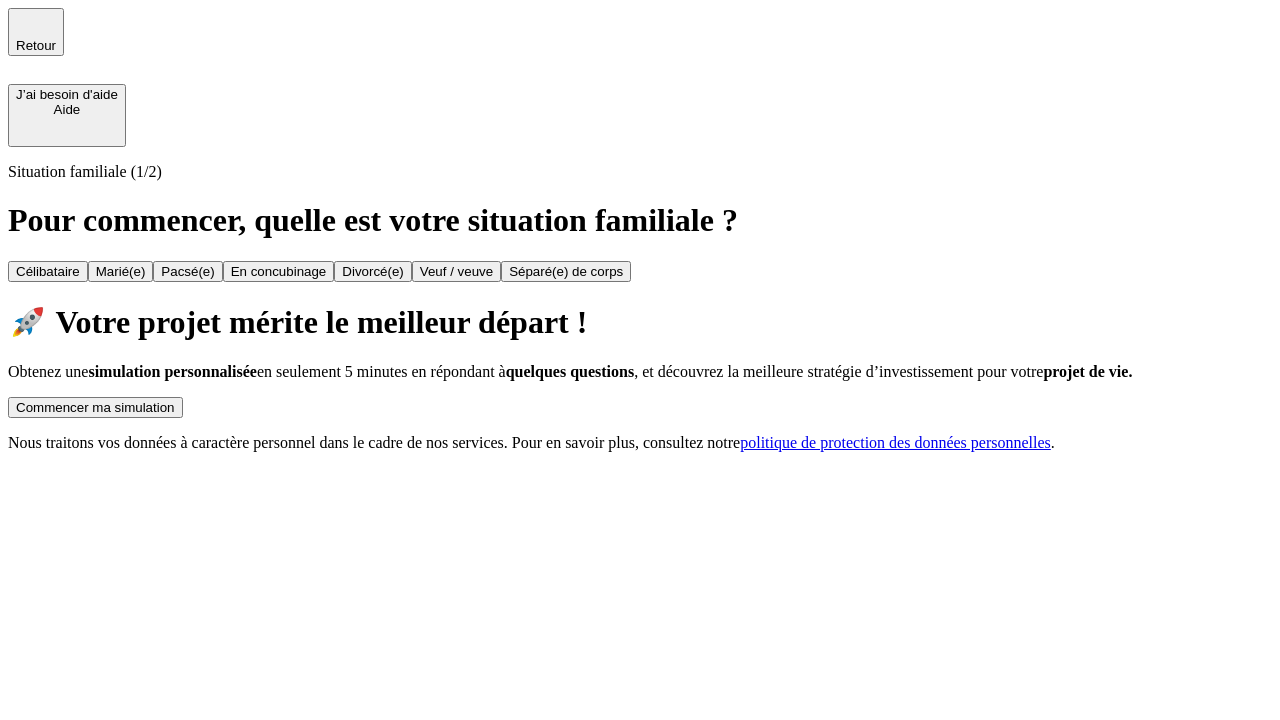 click on "Commencer ma simulation" at bounding box center (95, 407) 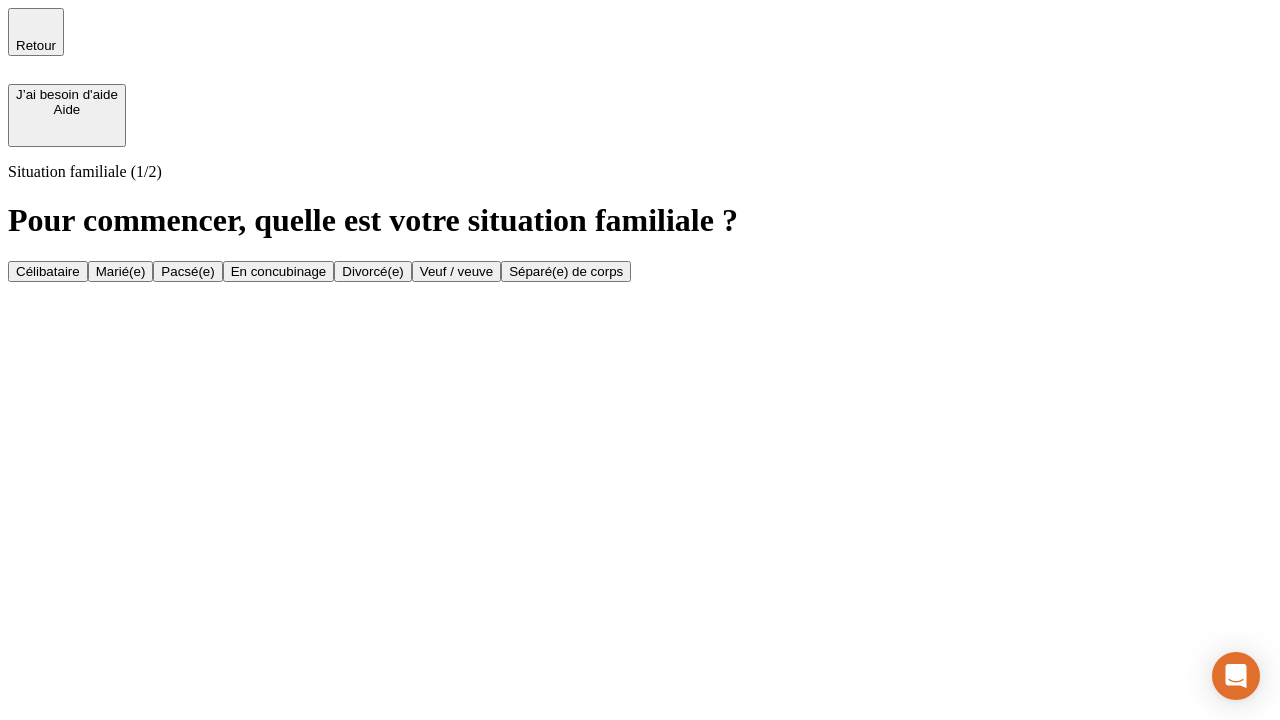 click on "Marié(e)" at bounding box center [121, 271] 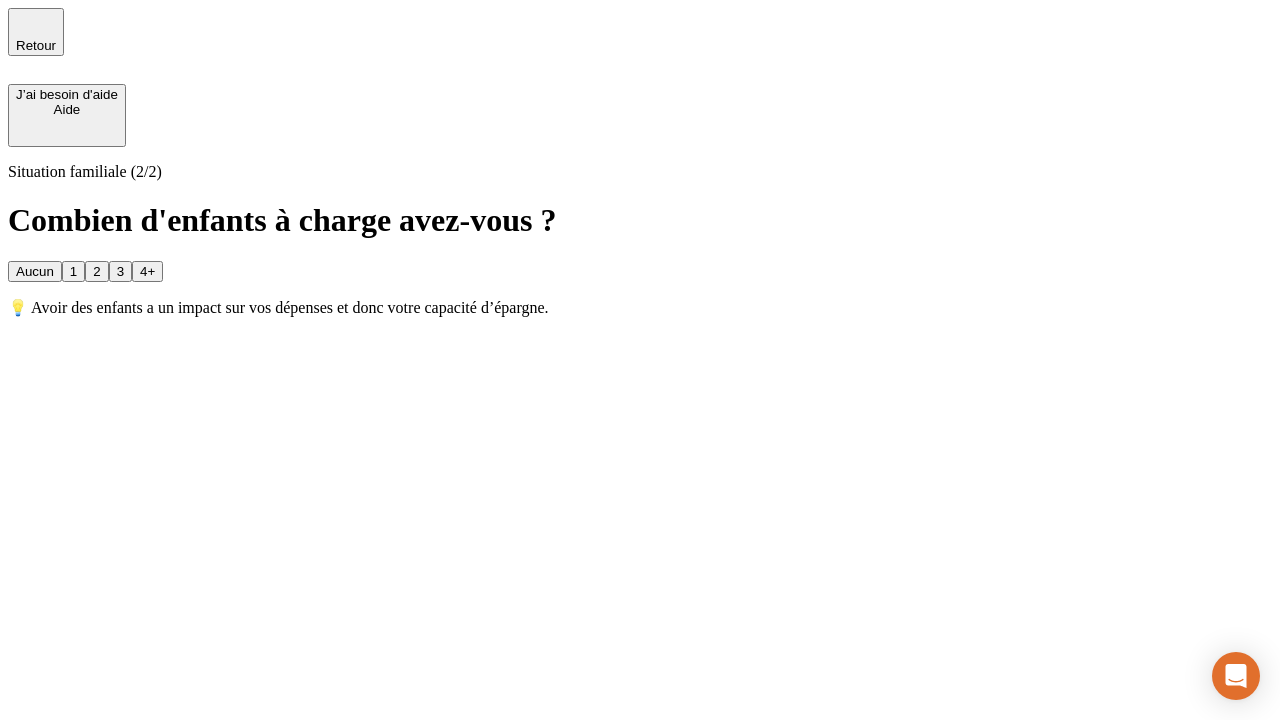 click on "1" at bounding box center (73, 271) 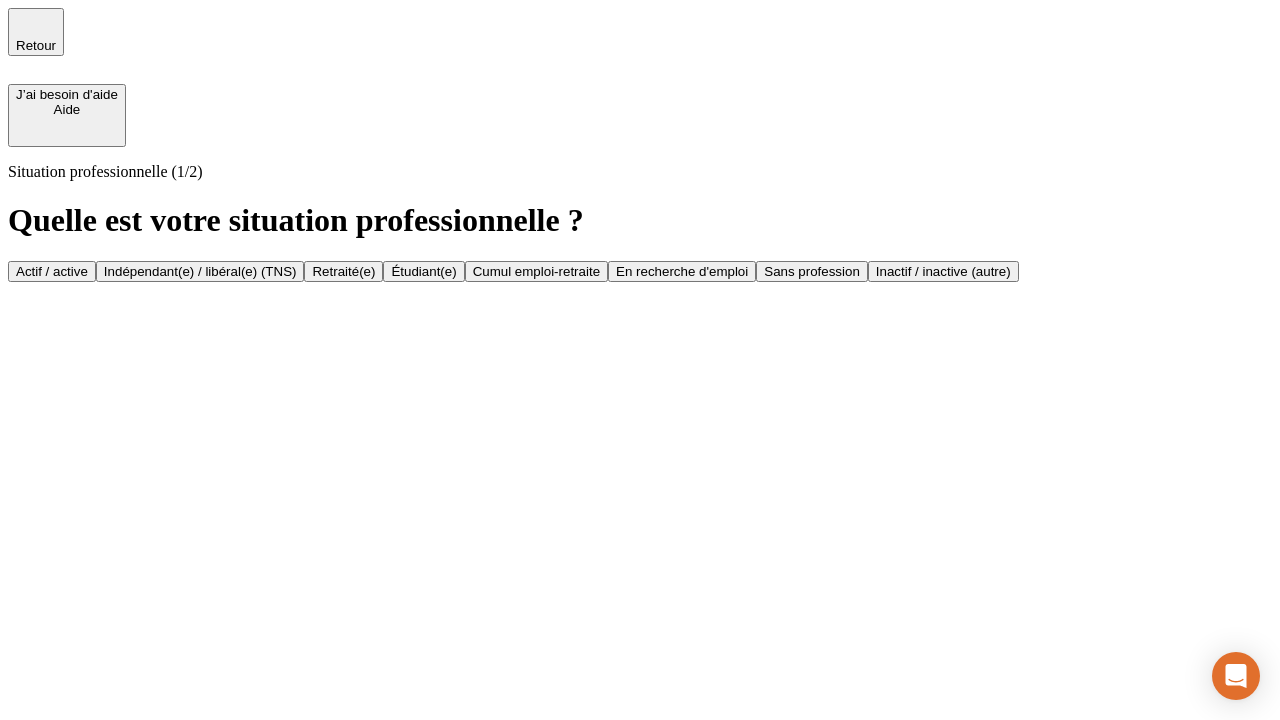click on "Actif / active" at bounding box center [52, 271] 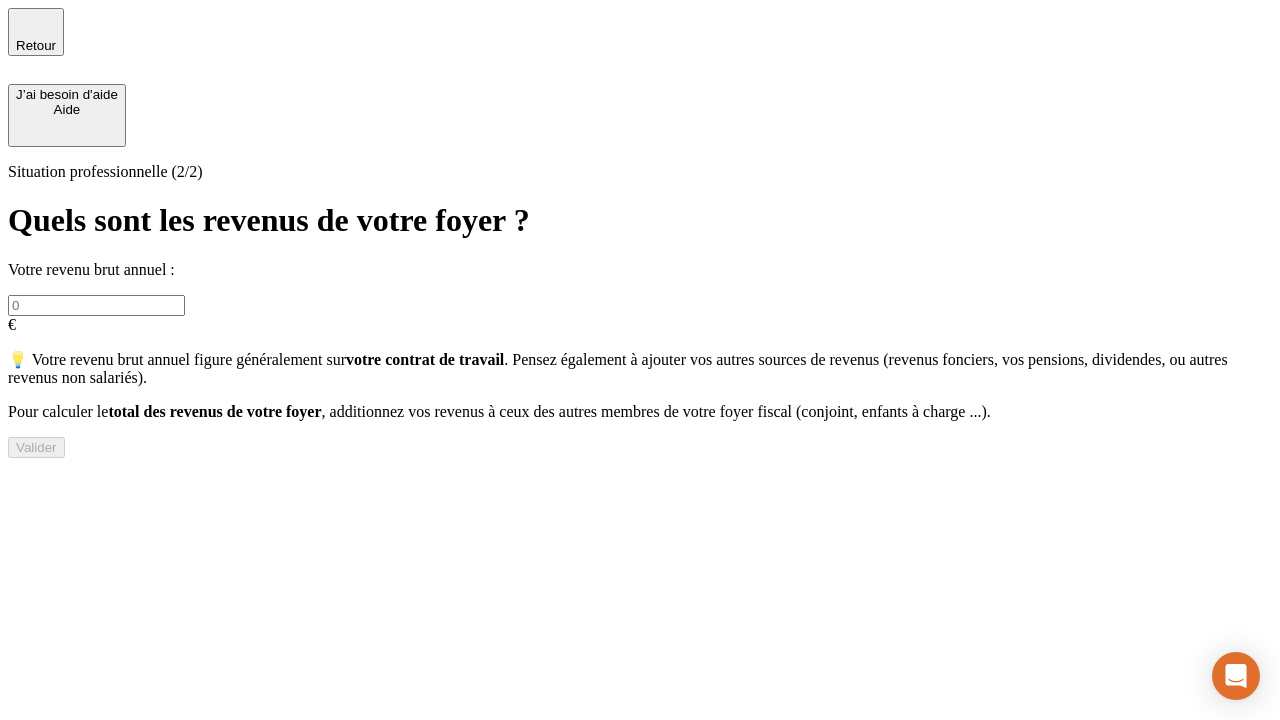 click at bounding box center (96, 305) 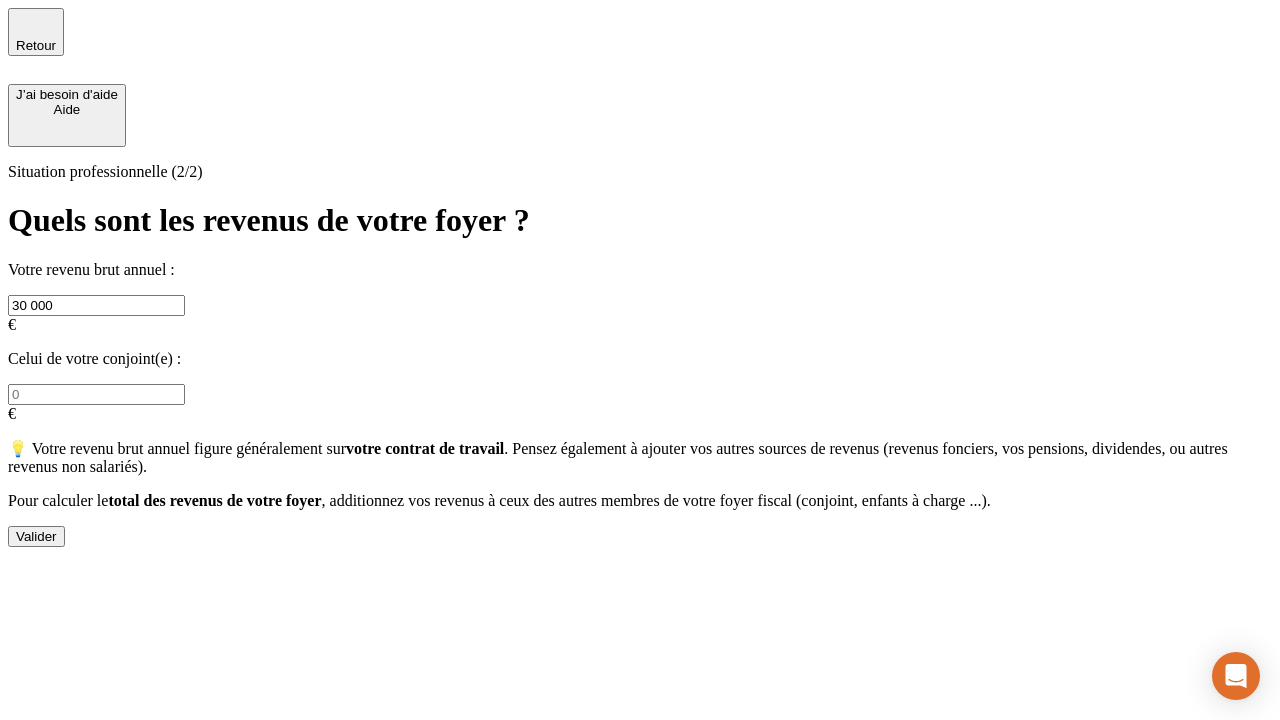 type on "30 000" 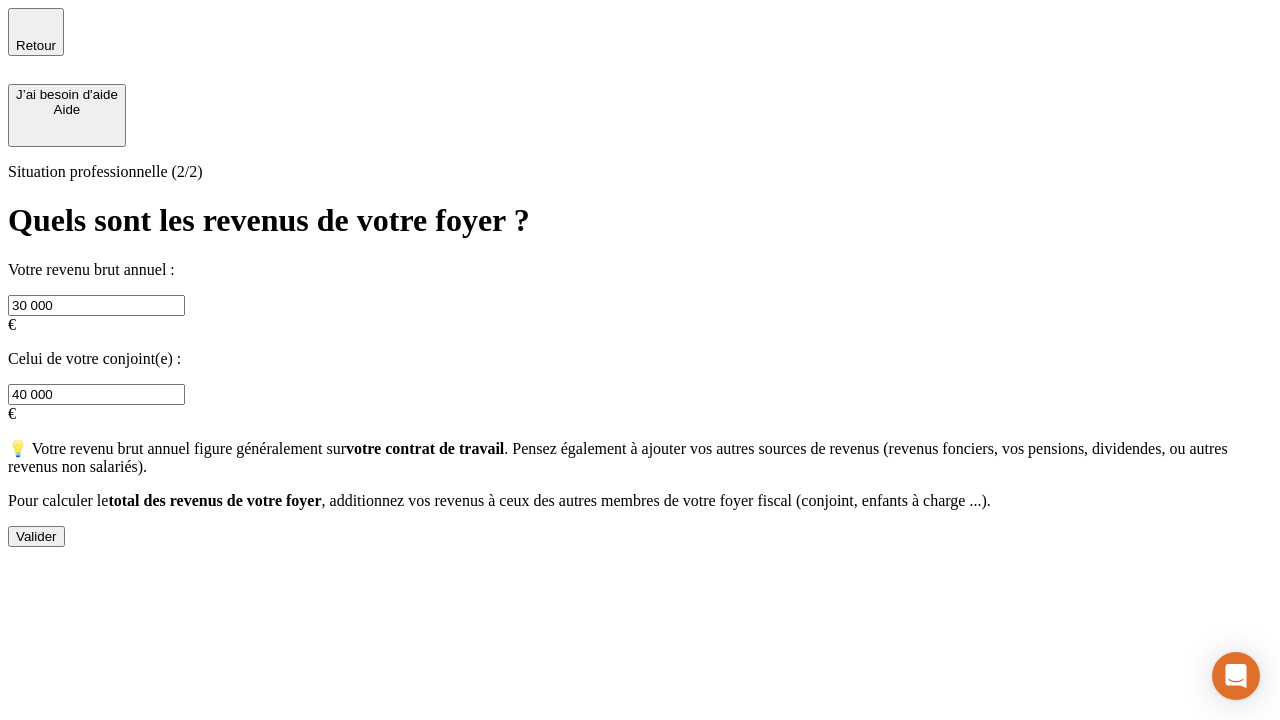 click on "Valider" at bounding box center (36, 536) 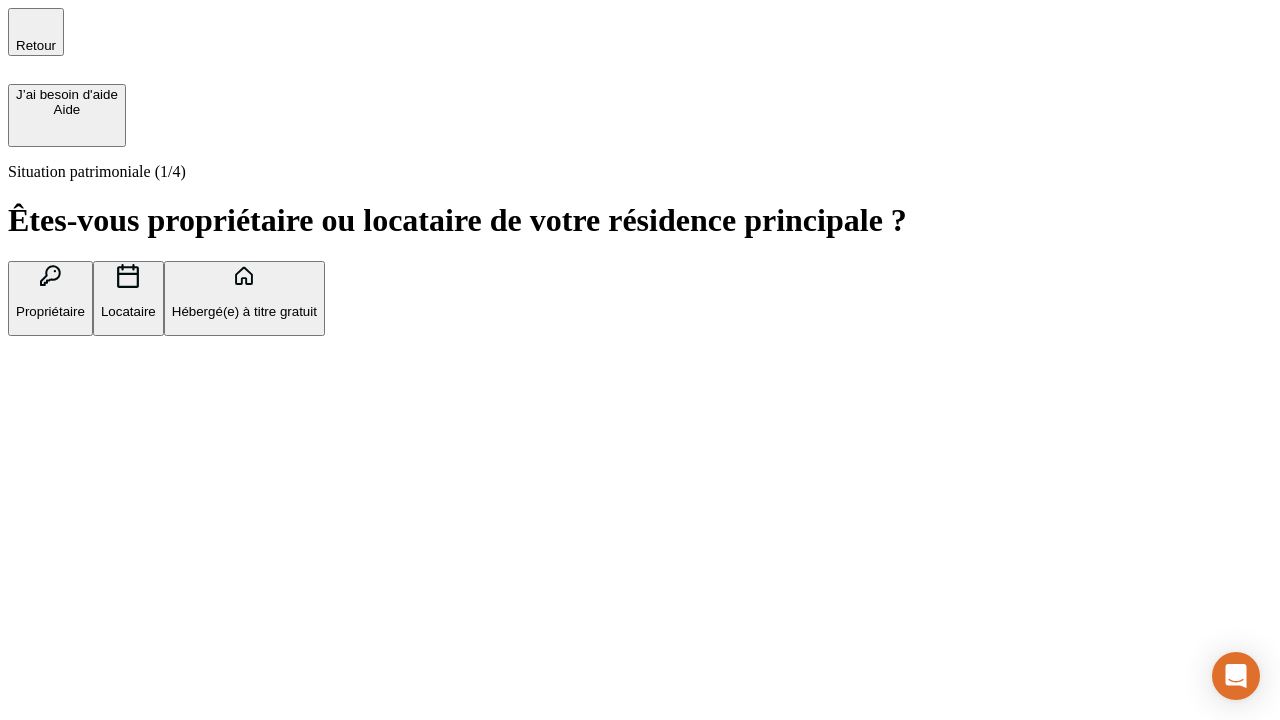 click on "Propriétaire" at bounding box center (50, 311) 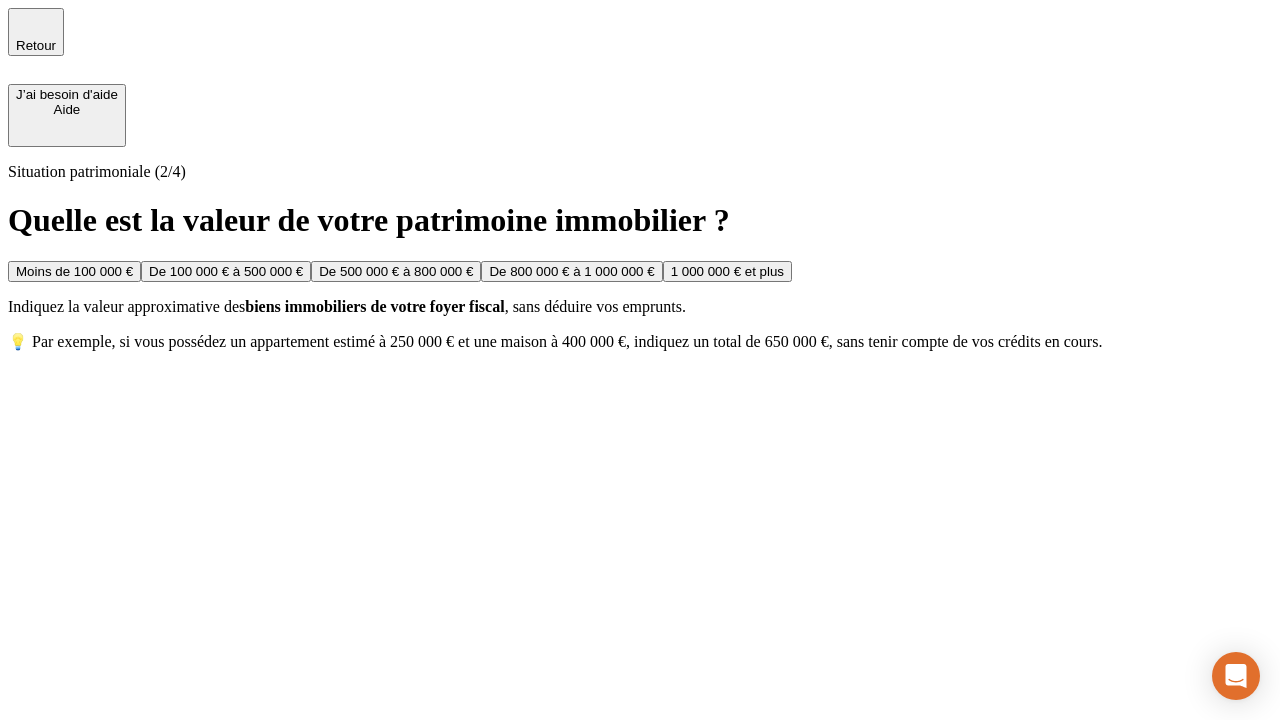 click on "De 100 000 € à 500 000 €" at bounding box center [226, 271] 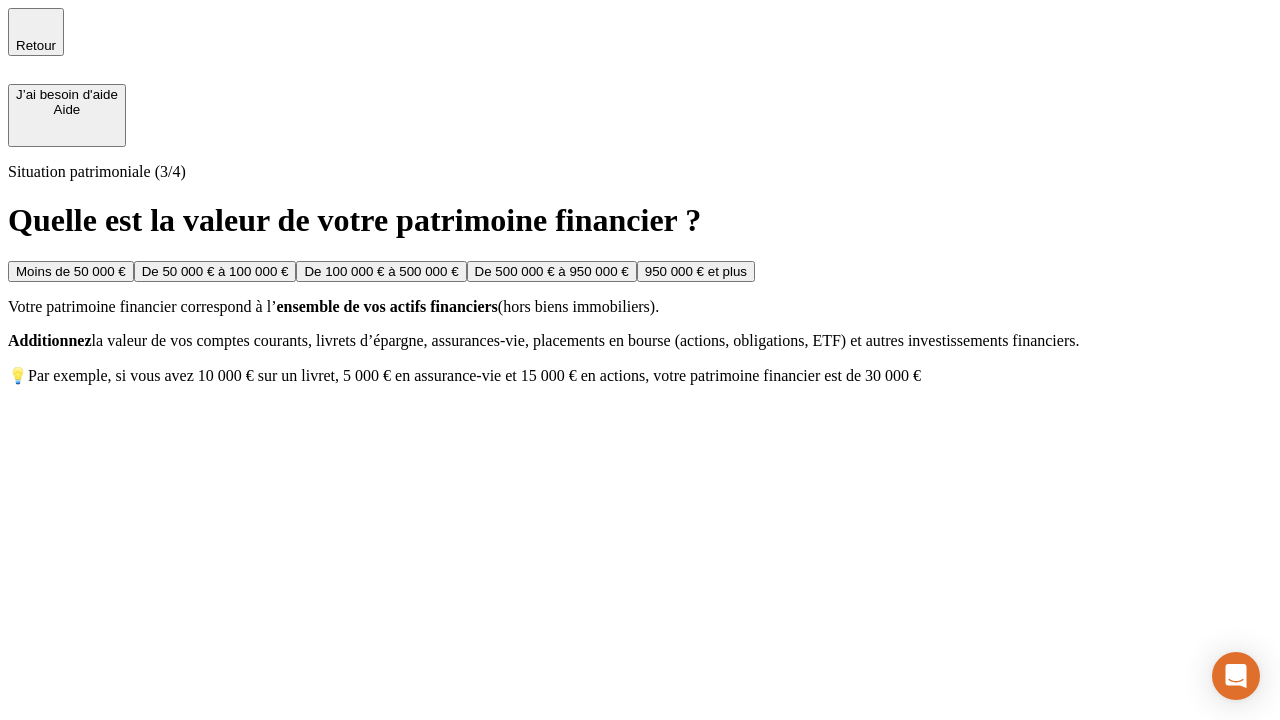 click on "Moins de 50 000 €" at bounding box center (71, 271) 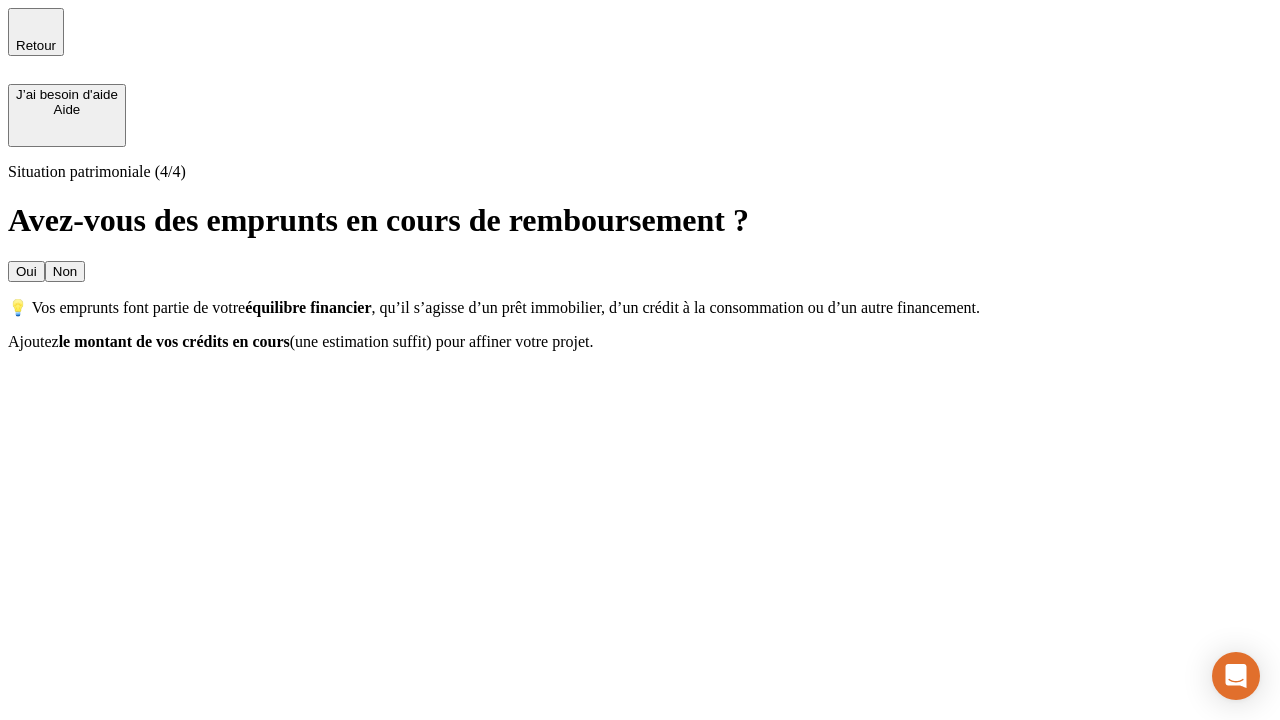 click on "Oui" at bounding box center (26, 271) 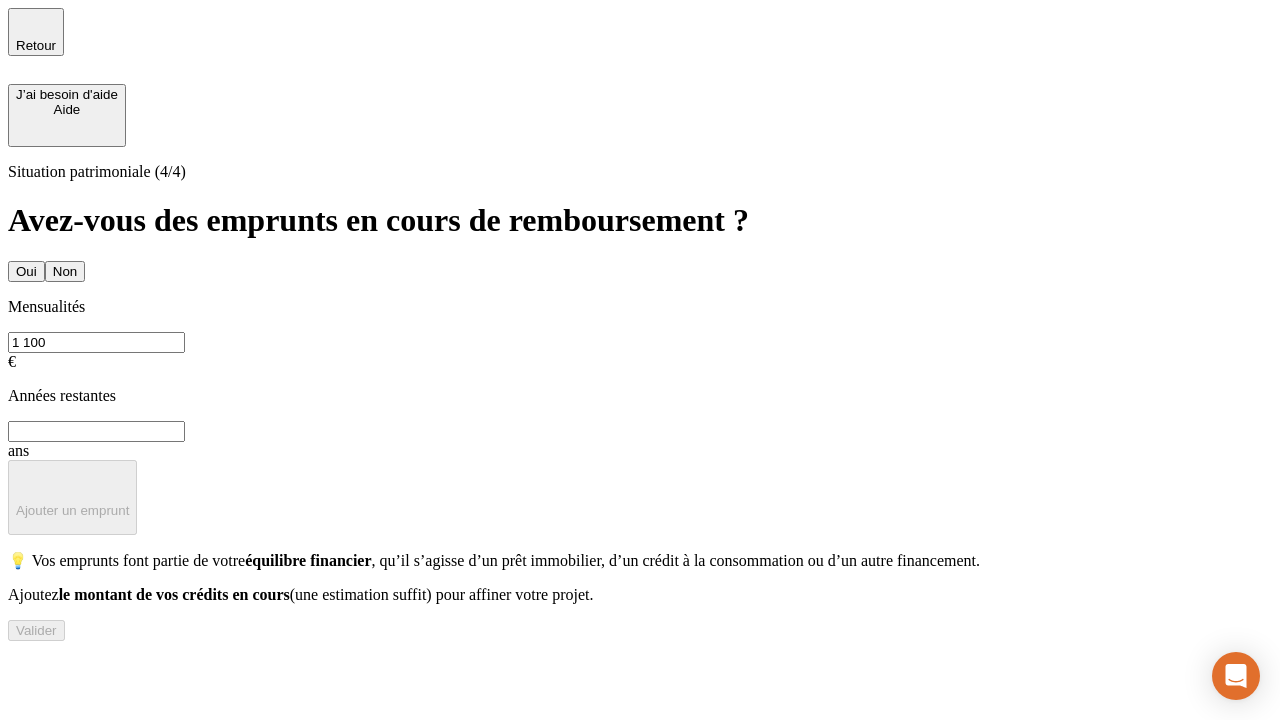 type on "1 100" 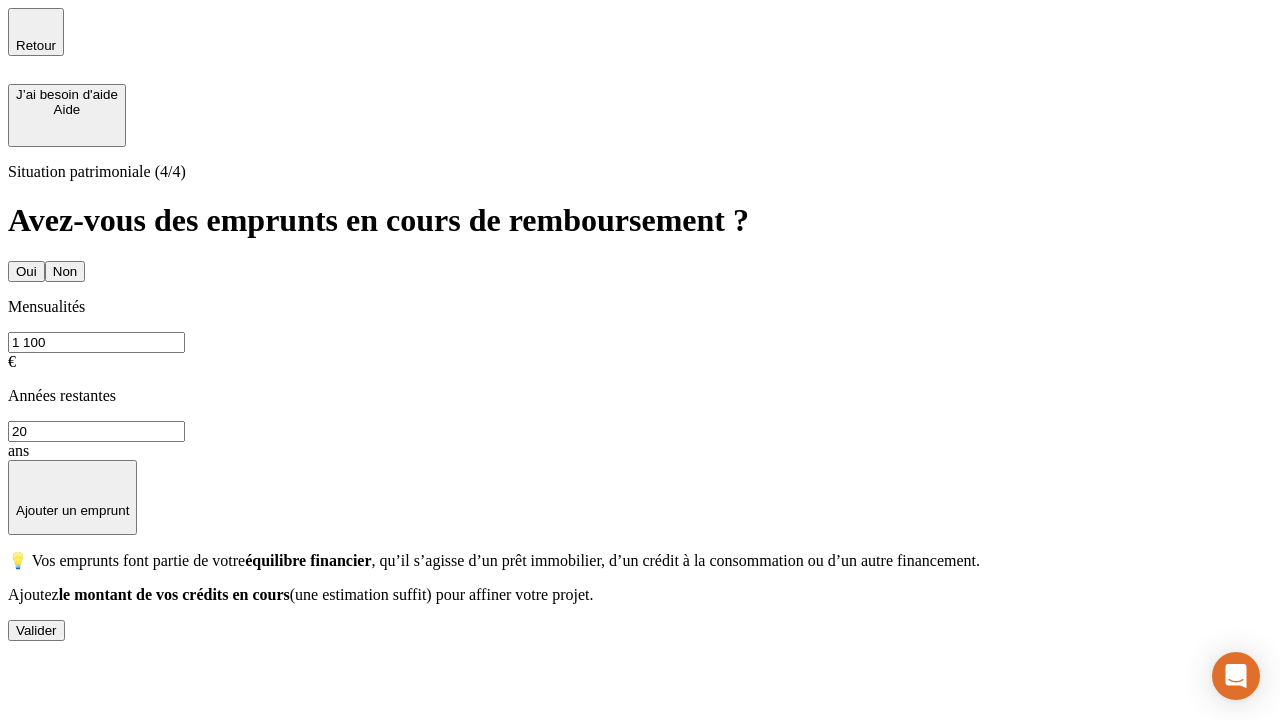 type on "20" 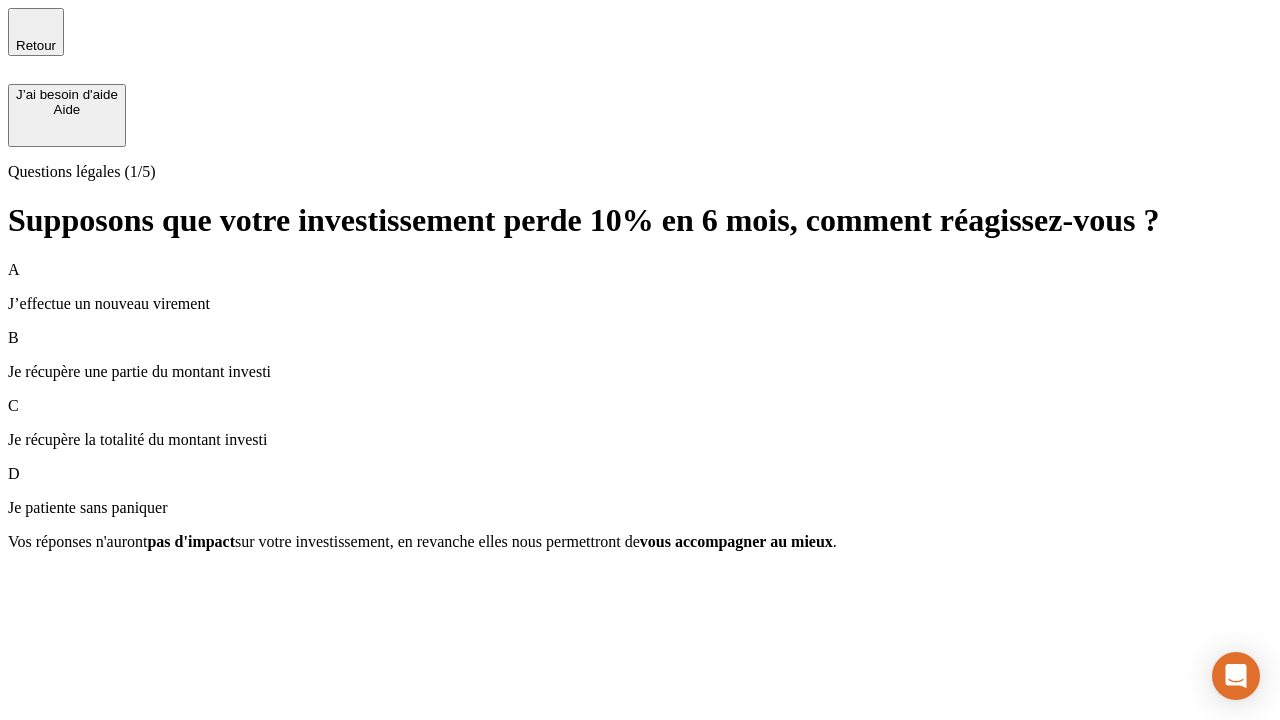 click on "Je récupère une partie du montant investi" at bounding box center [640, 372] 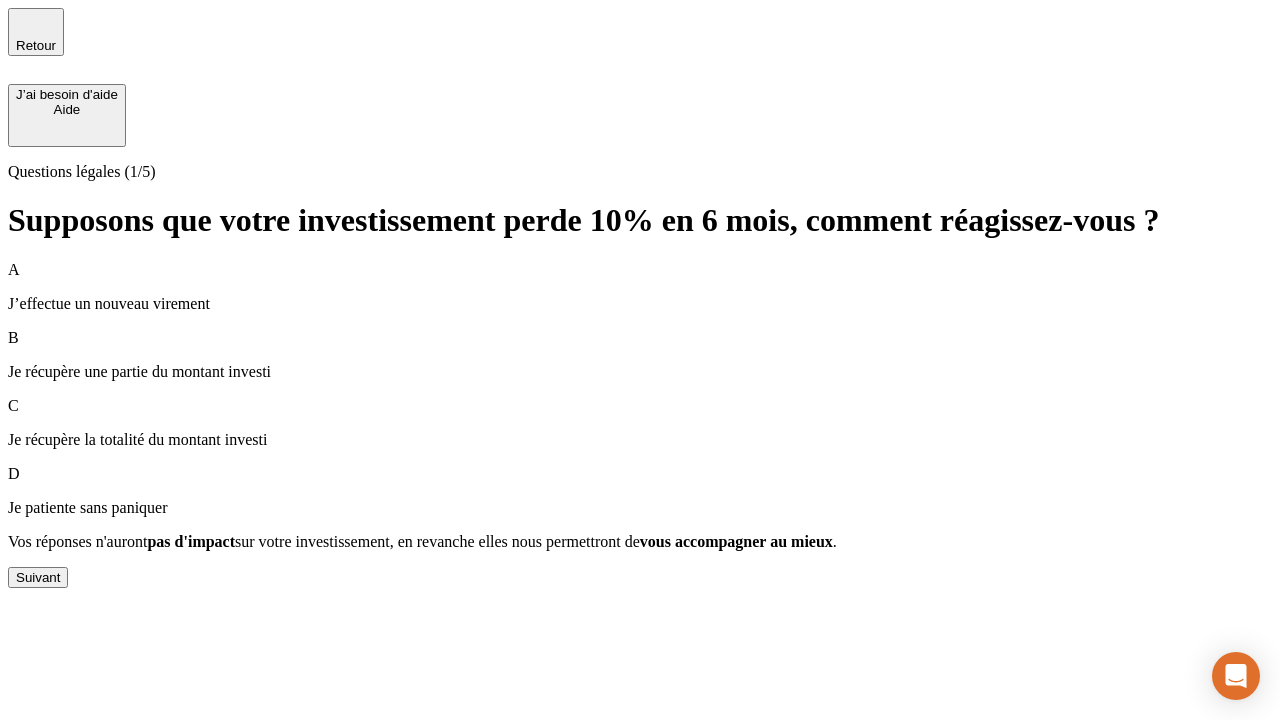 click on "Suivant" at bounding box center (38, 577) 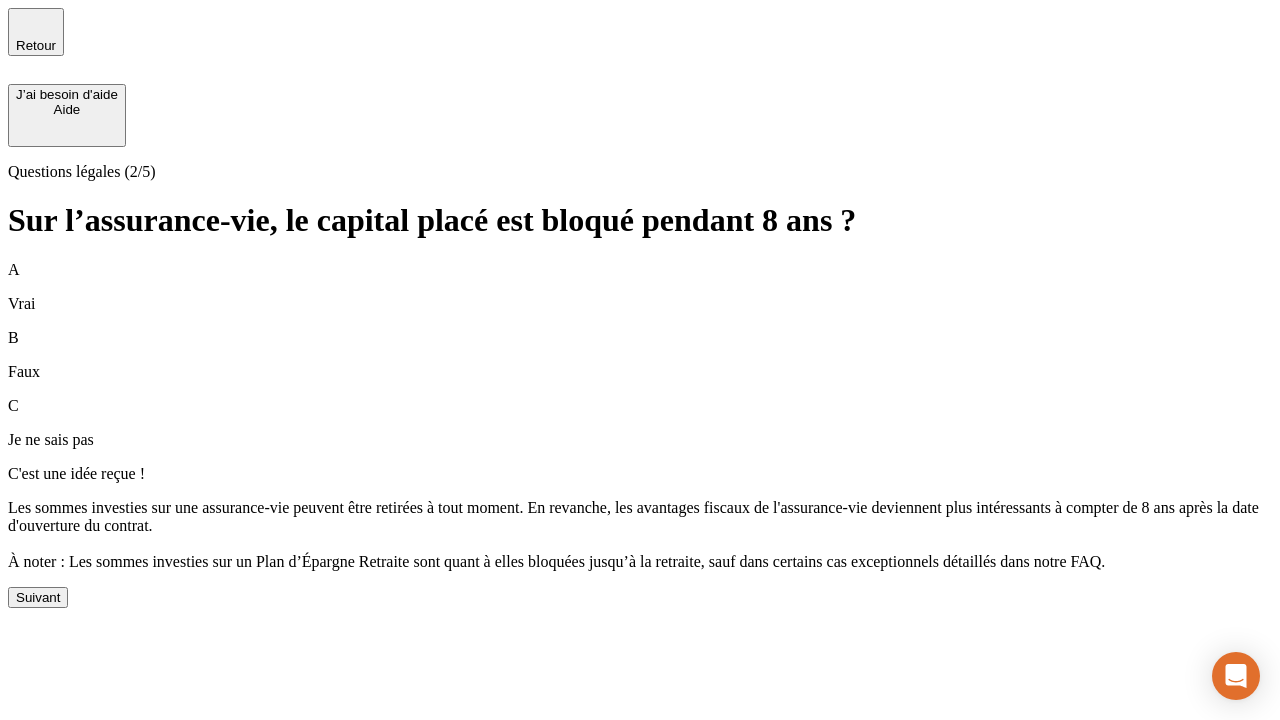 click on "Suivant" at bounding box center [38, 597] 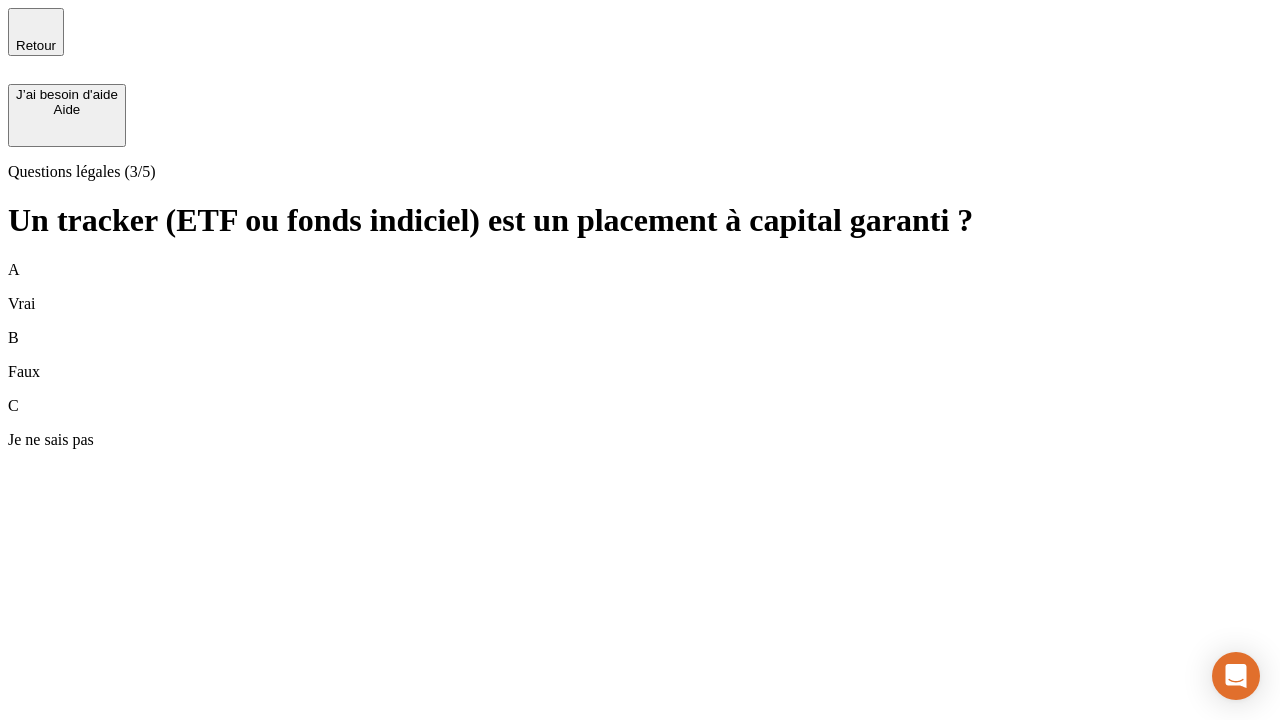 click on "B Faux" at bounding box center (640, 355) 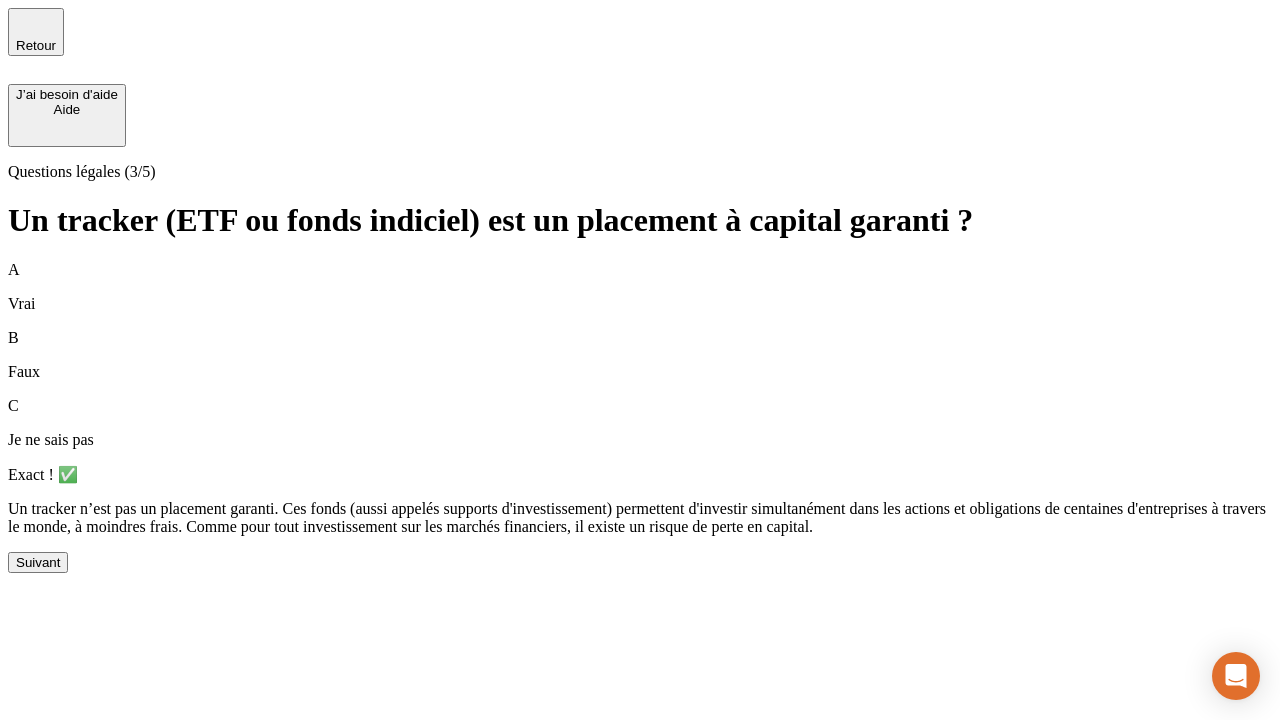 click on "Suivant" at bounding box center (38, 562) 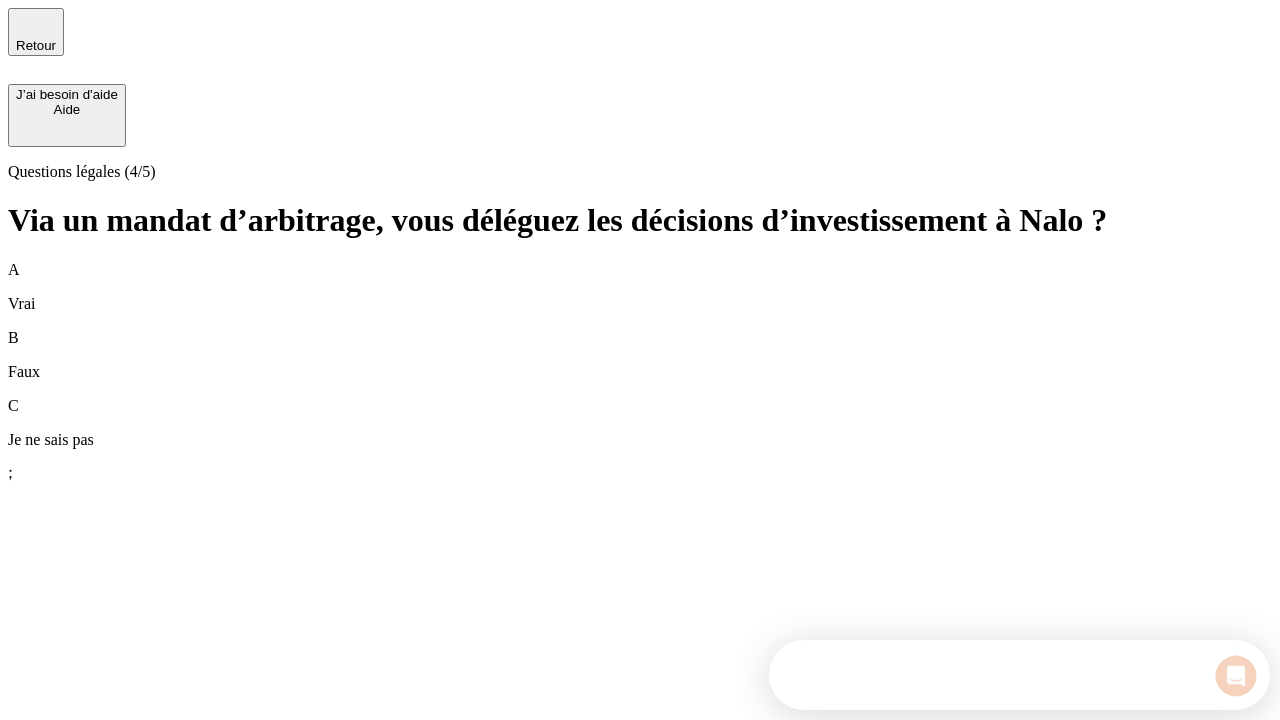 scroll, scrollTop: 0, scrollLeft: 0, axis: both 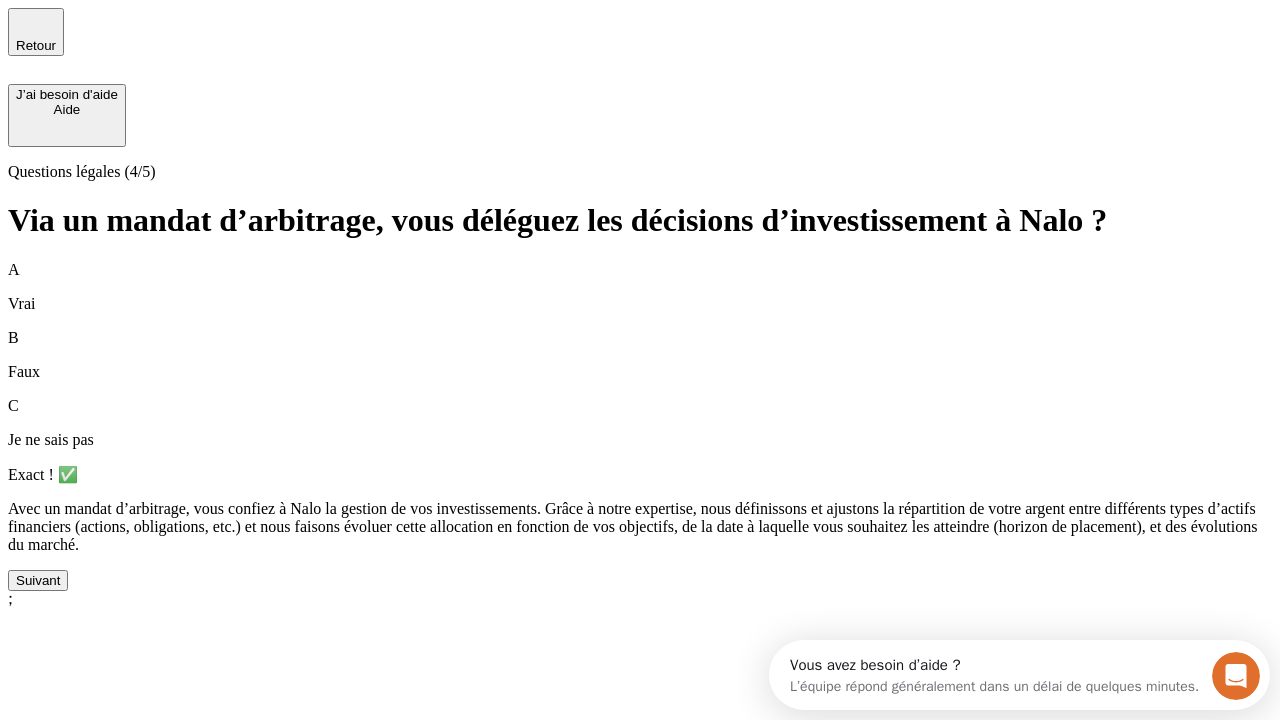 click on "Suivant" at bounding box center [38, 580] 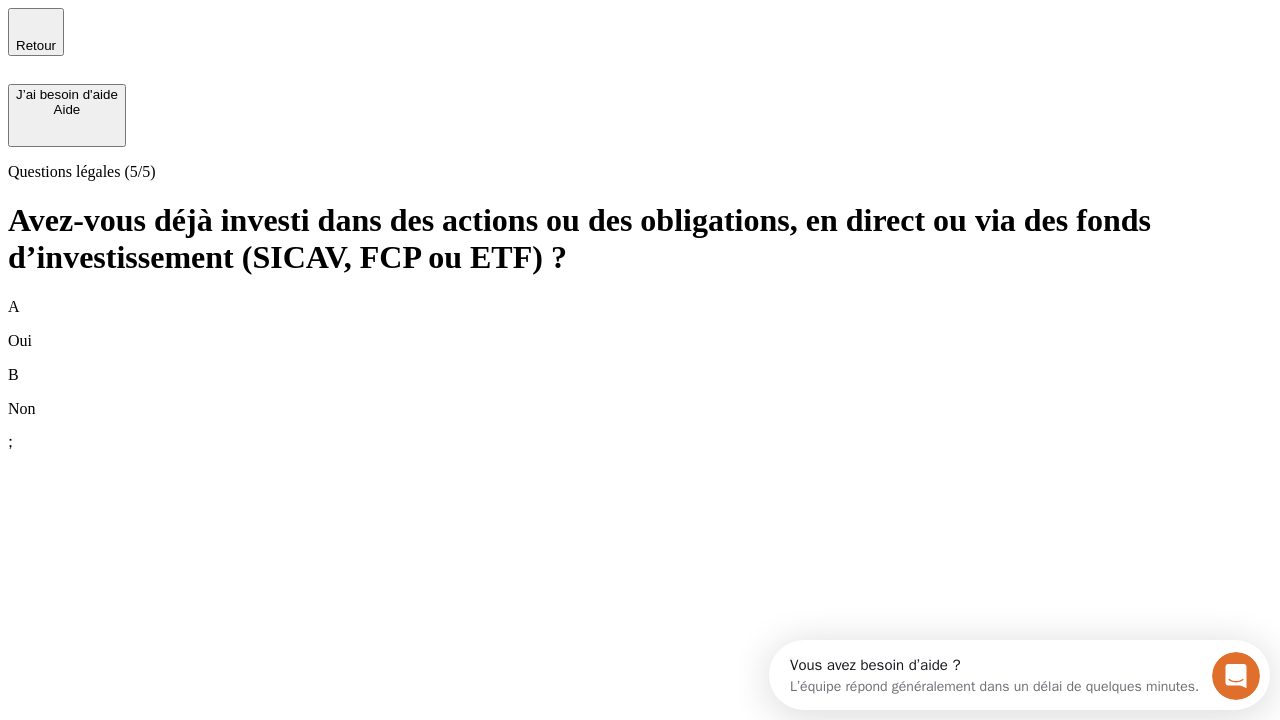 click on "B Non" at bounding box center [640, 392] 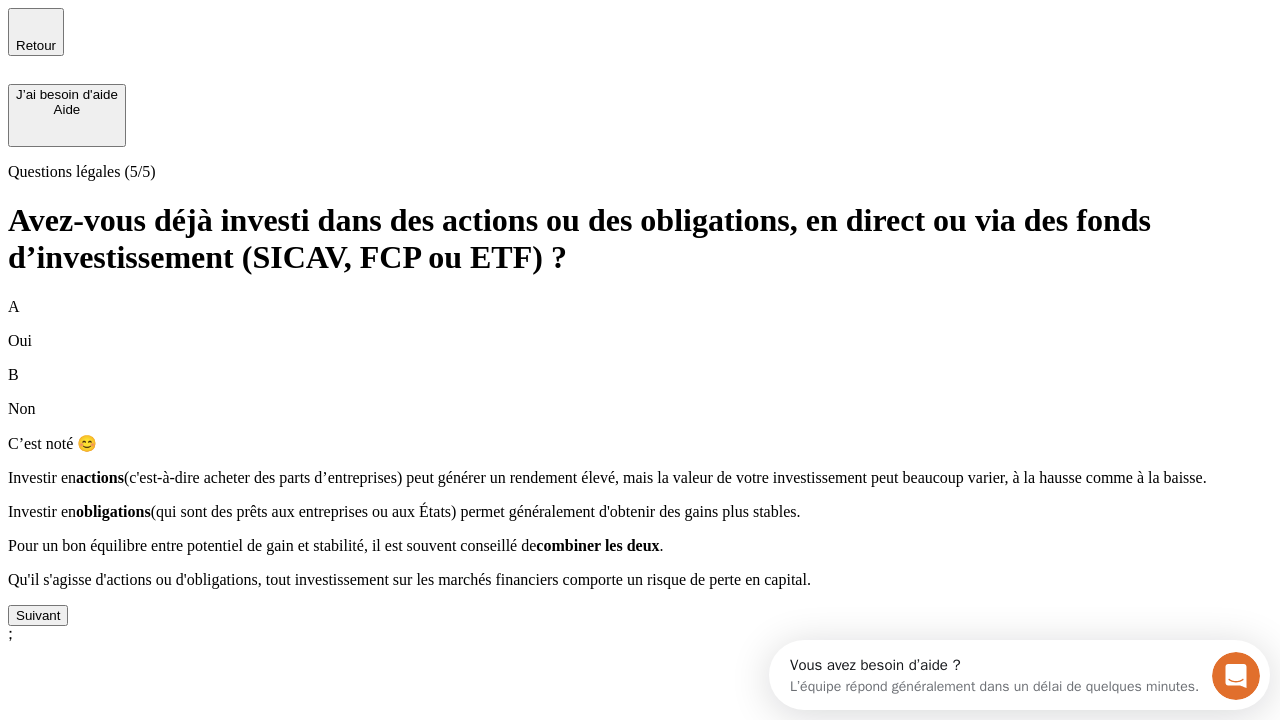 click on "Suivant" at bounding box center [38, 615] 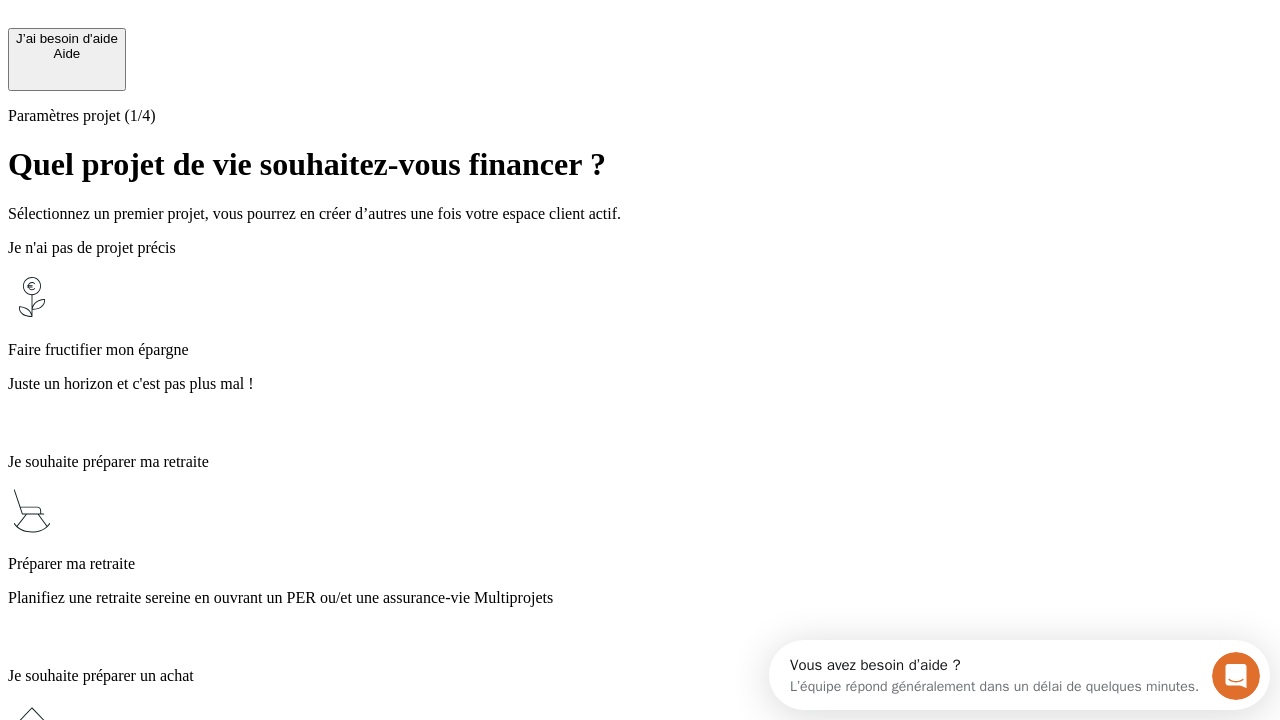 click on "Planifiez une retraite sereine en ouvrant un PER ou/et une assurance-vie Multiprojets" at bounding box center [640, 598] 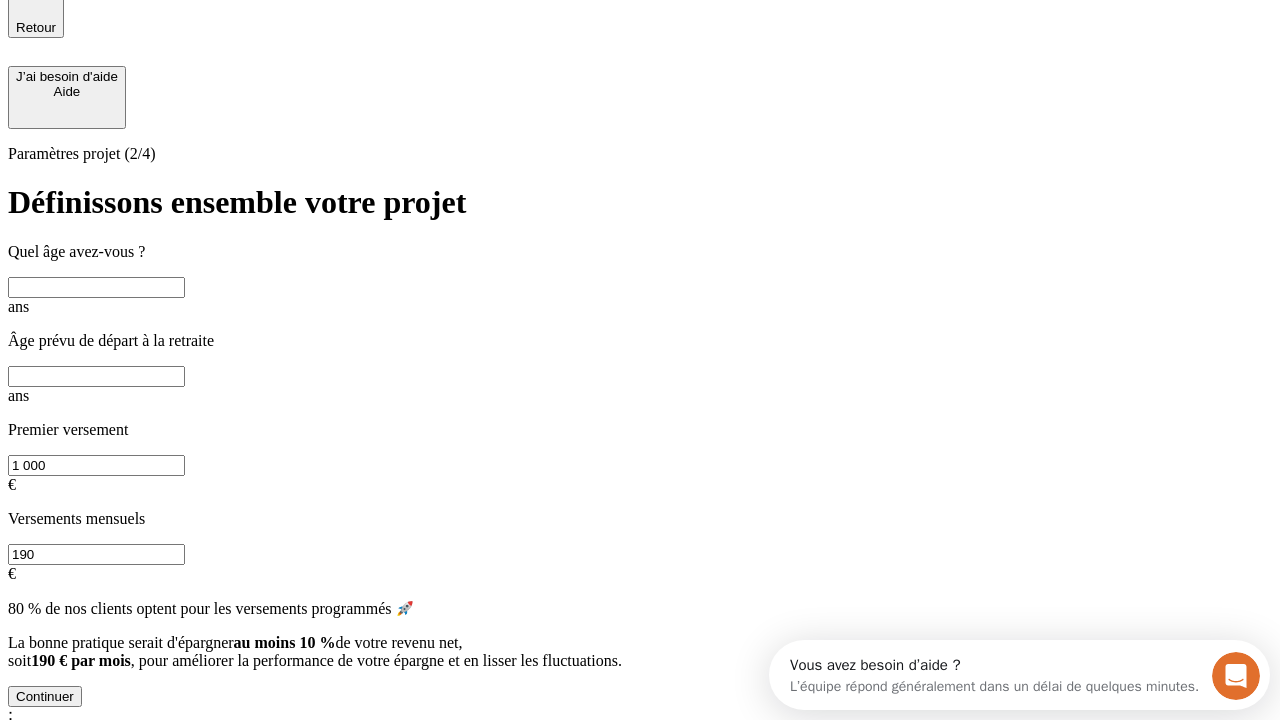 click at bounding box center [96, 287] 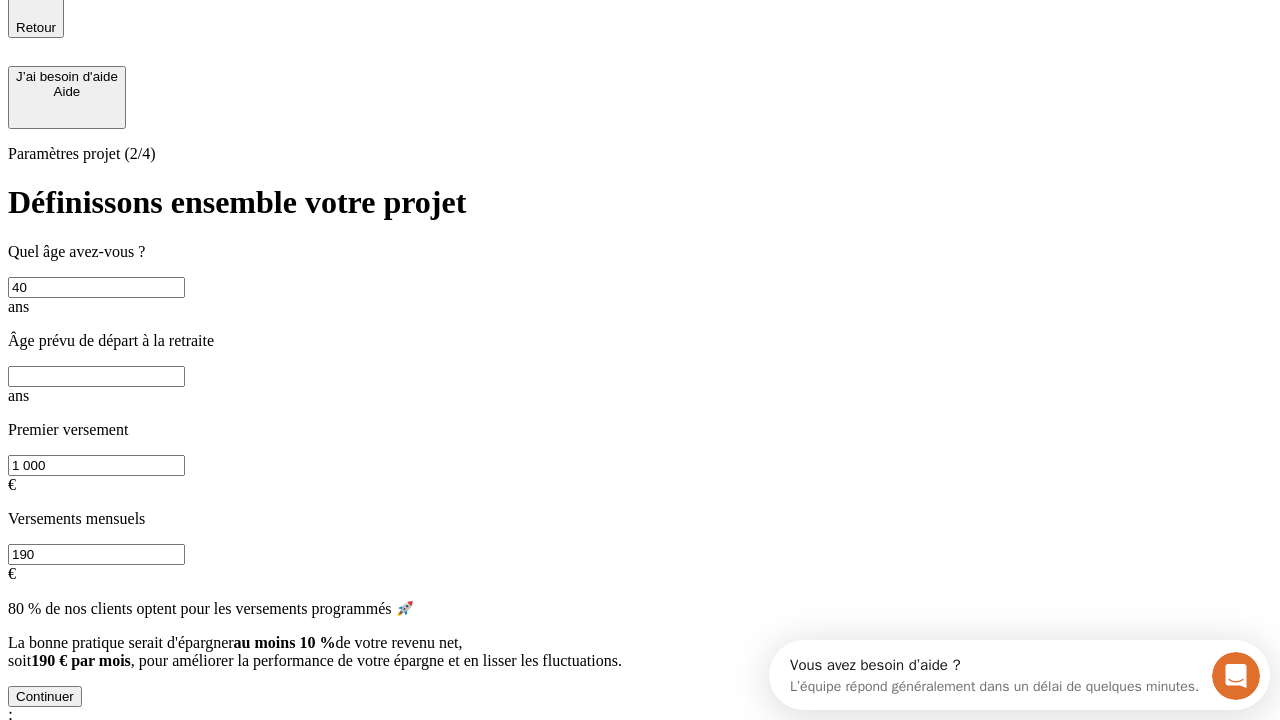 type on "40" 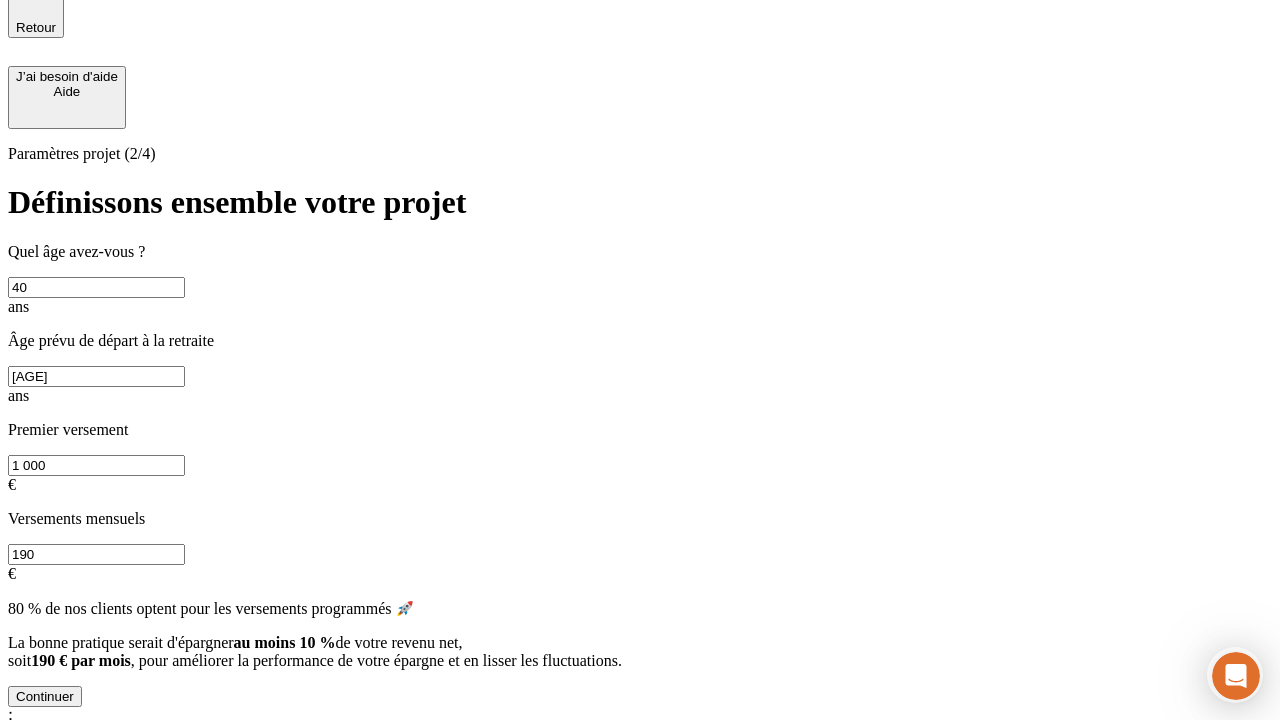 type on "[AGE]" 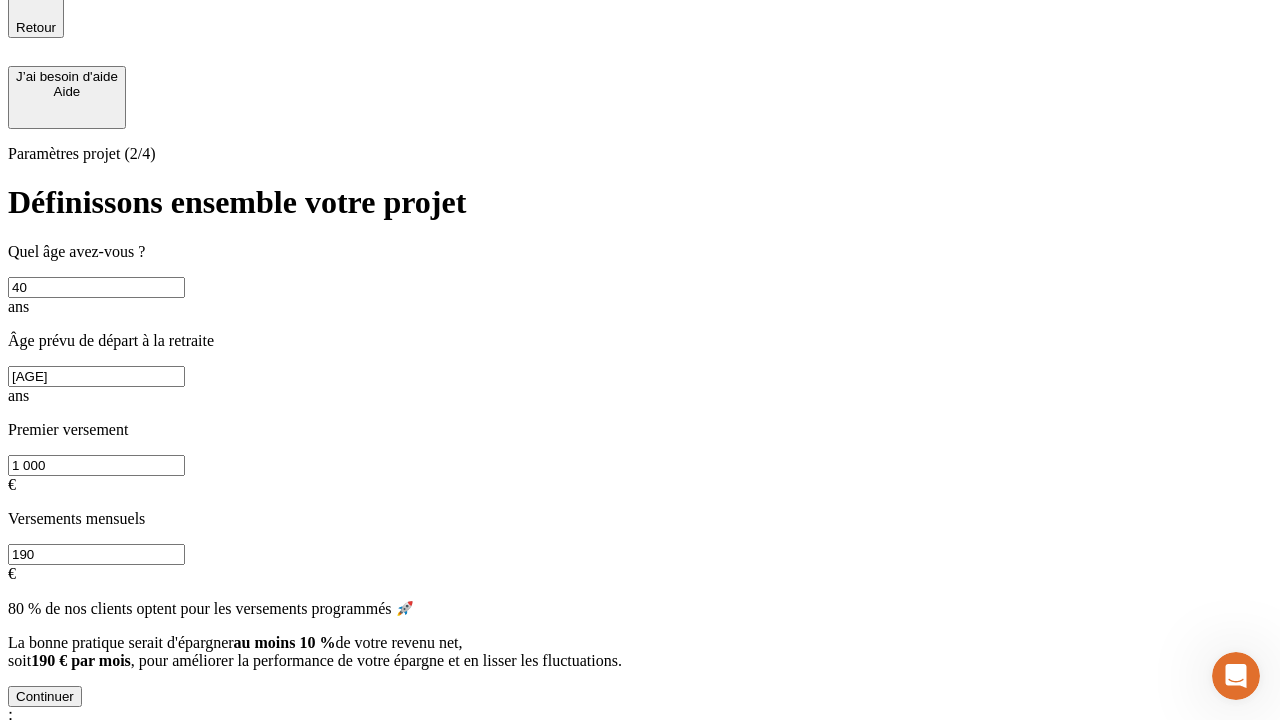 scroll, scrollTop: 0, scrollLeft: 0, axis: both 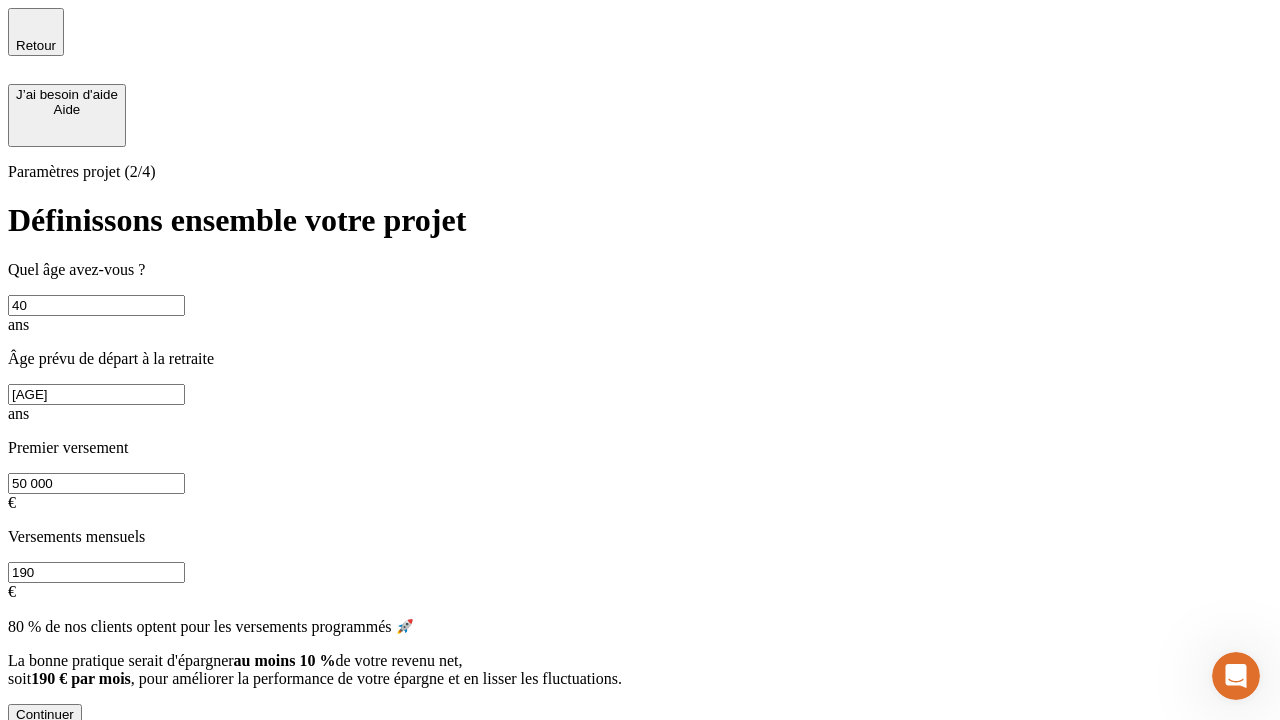type on "50 000" 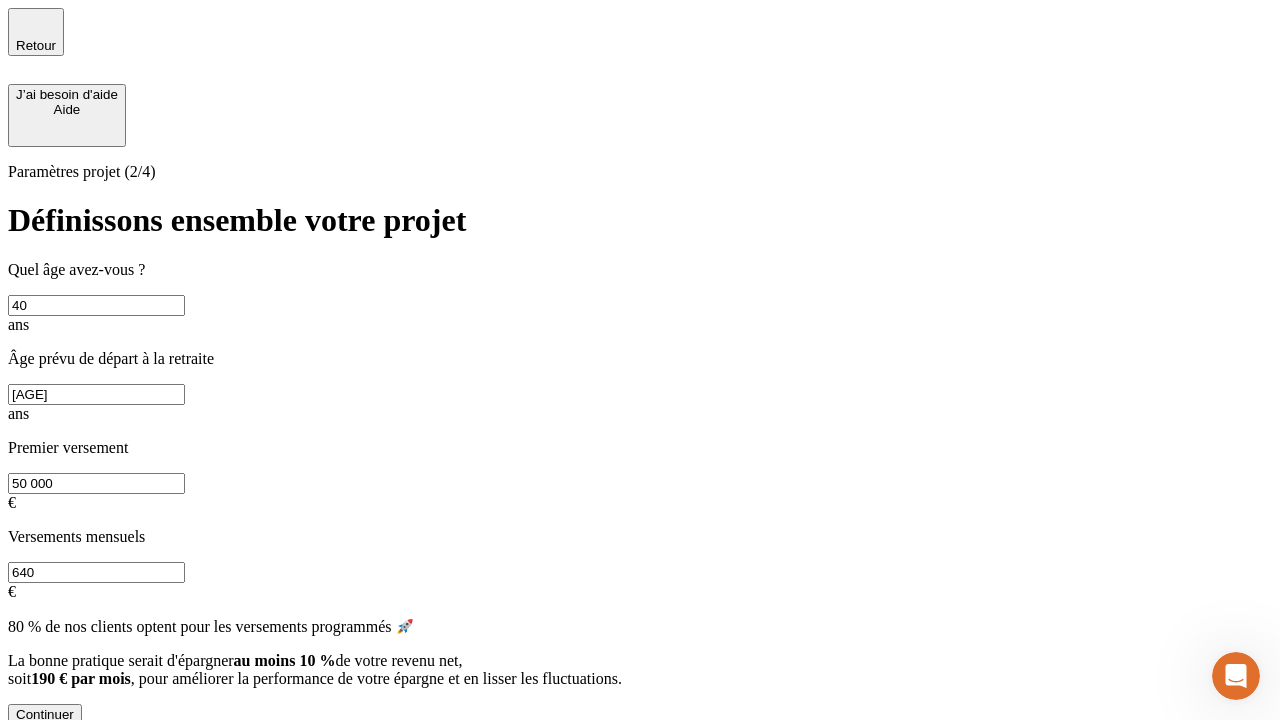 type on "640" 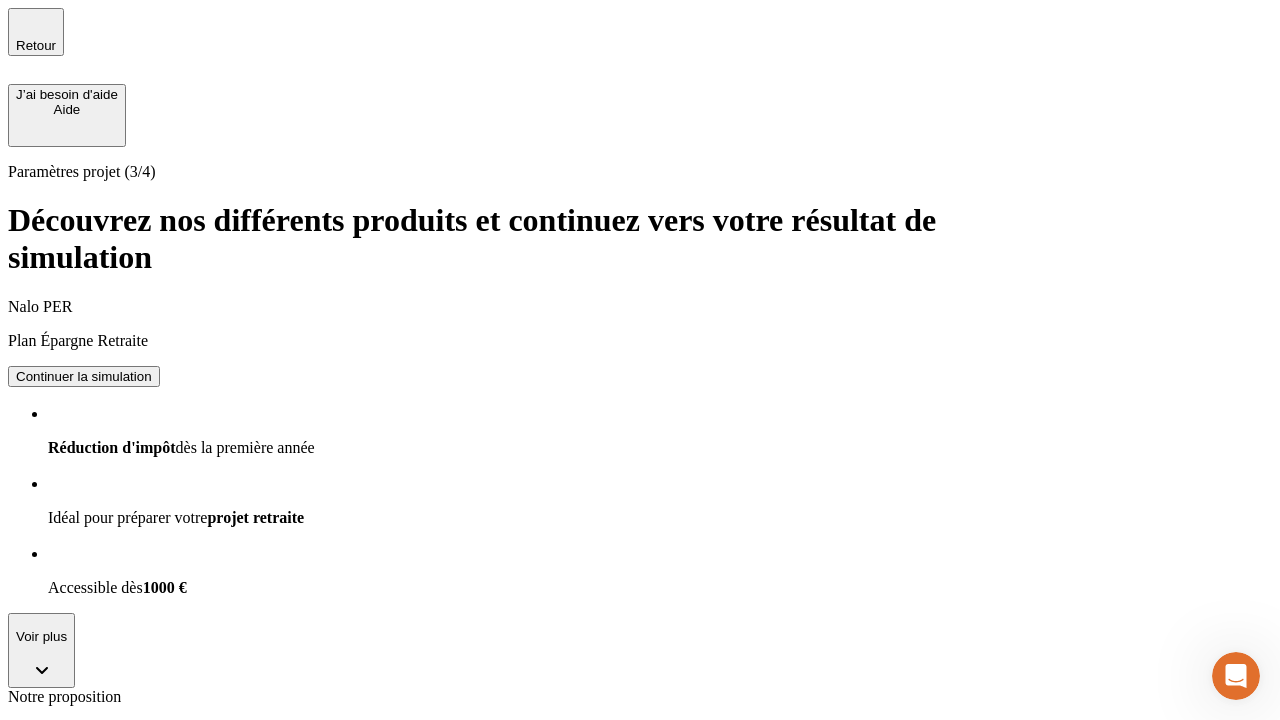 click on "Continuer la simulation" at bounding box center [84, 376] 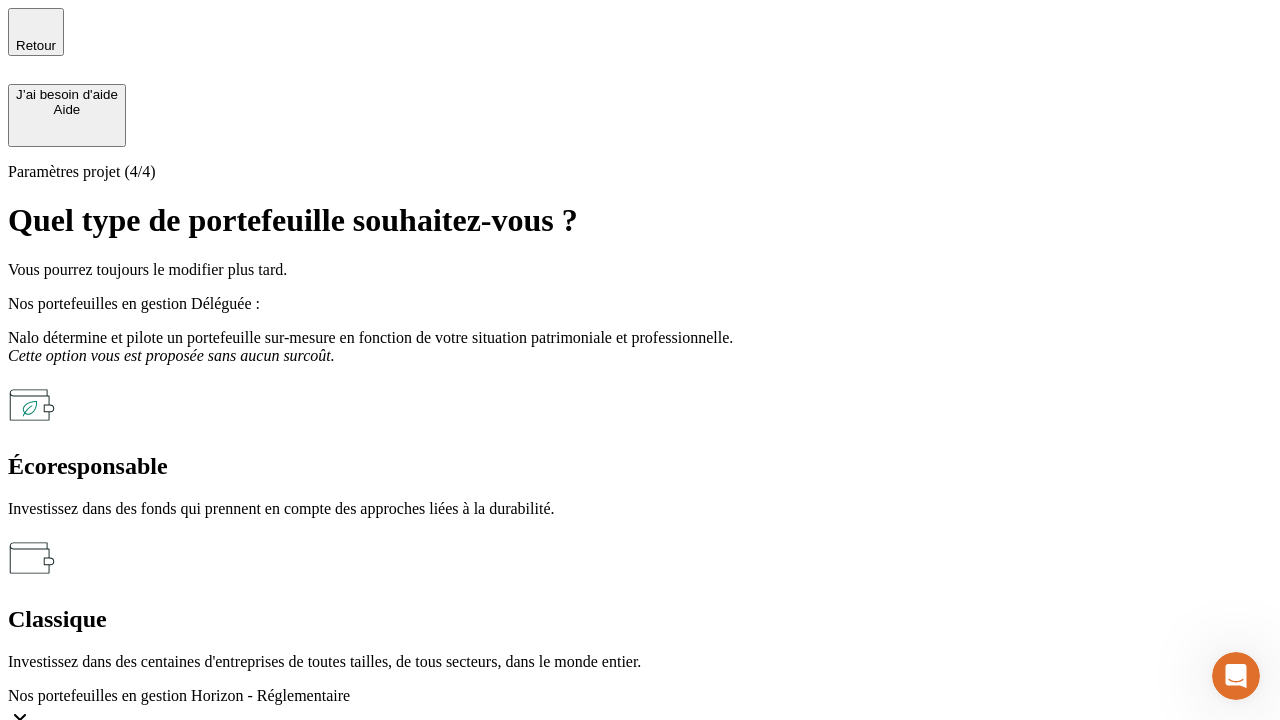 click on "Classique" at bounding box center [640, 619] 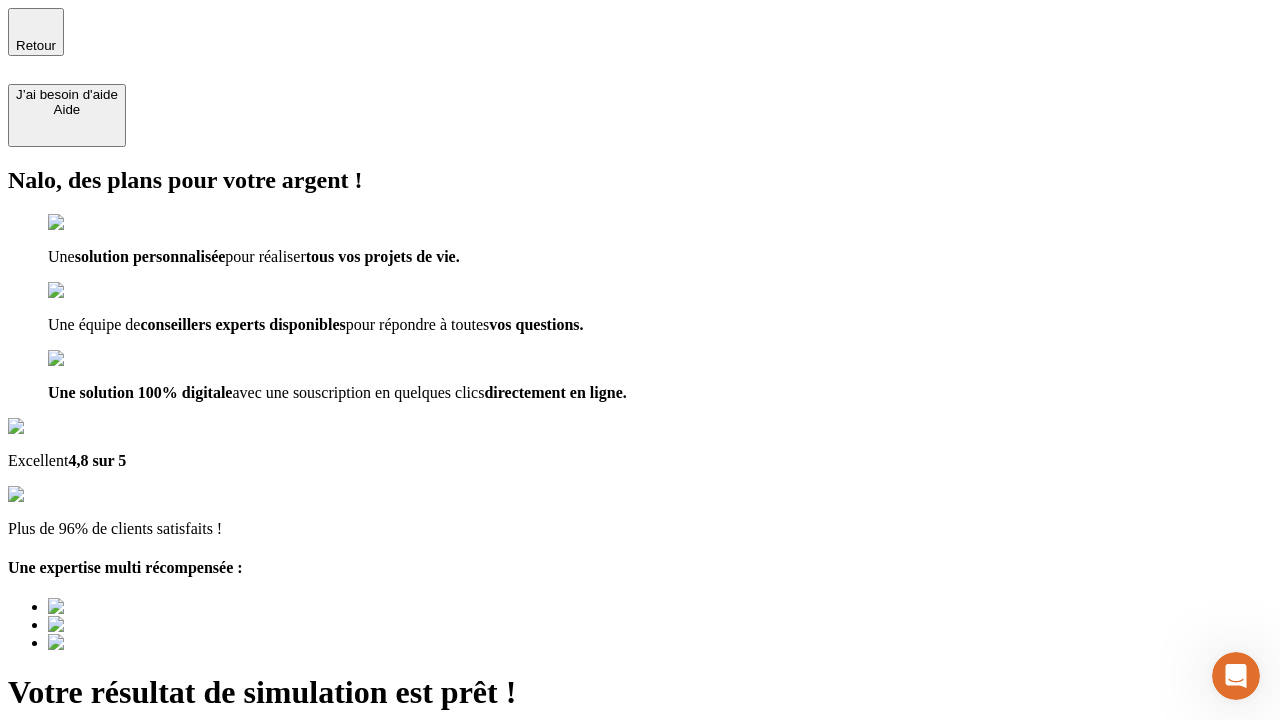click on "Découvrir ma simulation" at bounding box center [87, 881] 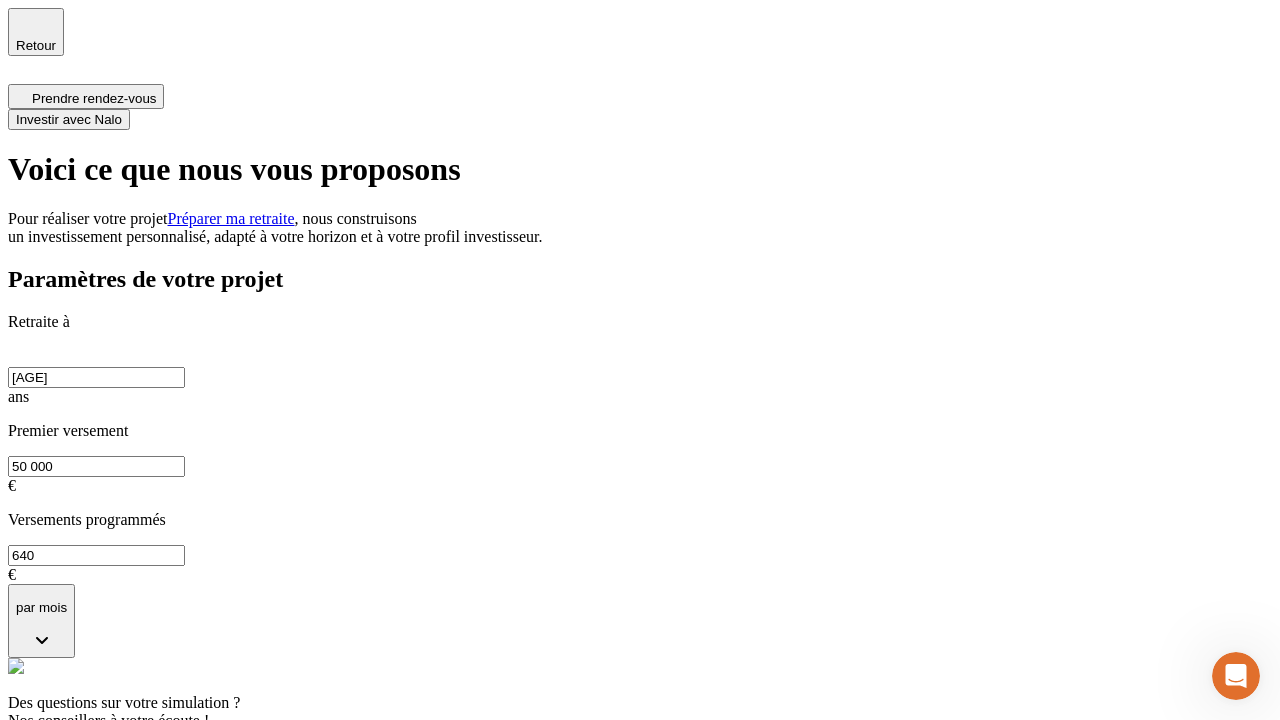 click on "Investir avec Nalo" at bounding box center (69, 119) 